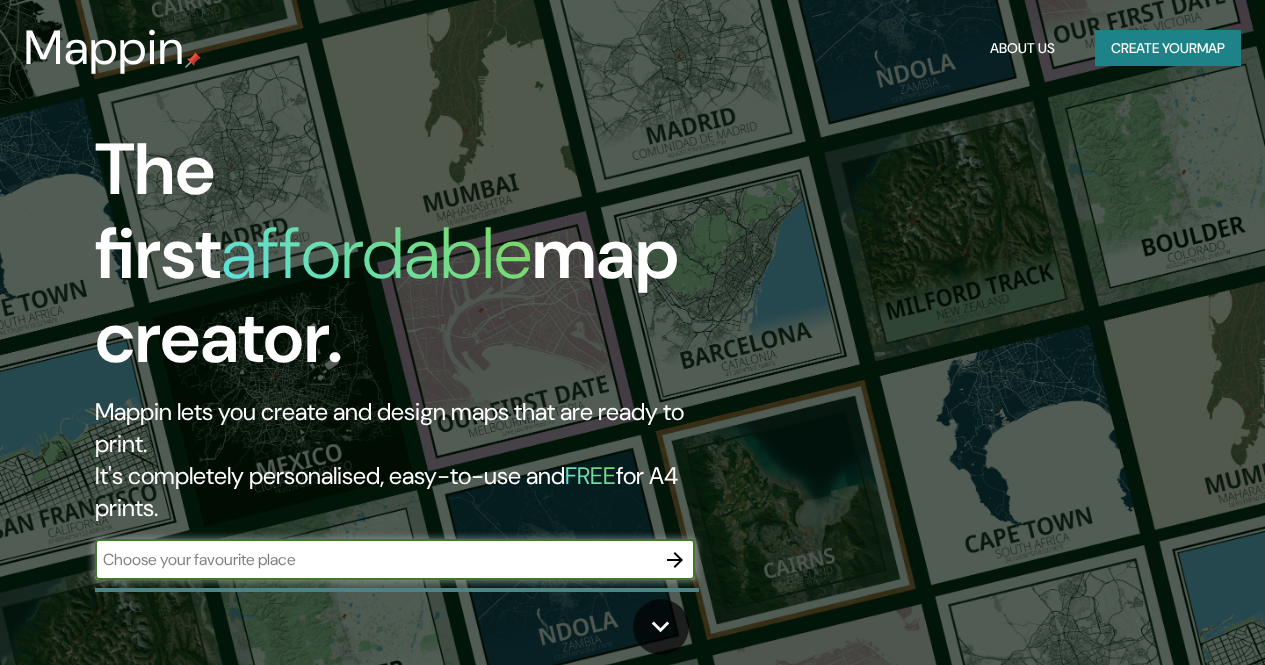 scroll, scrollTop: 0, scrollLeft: 0, axis: both 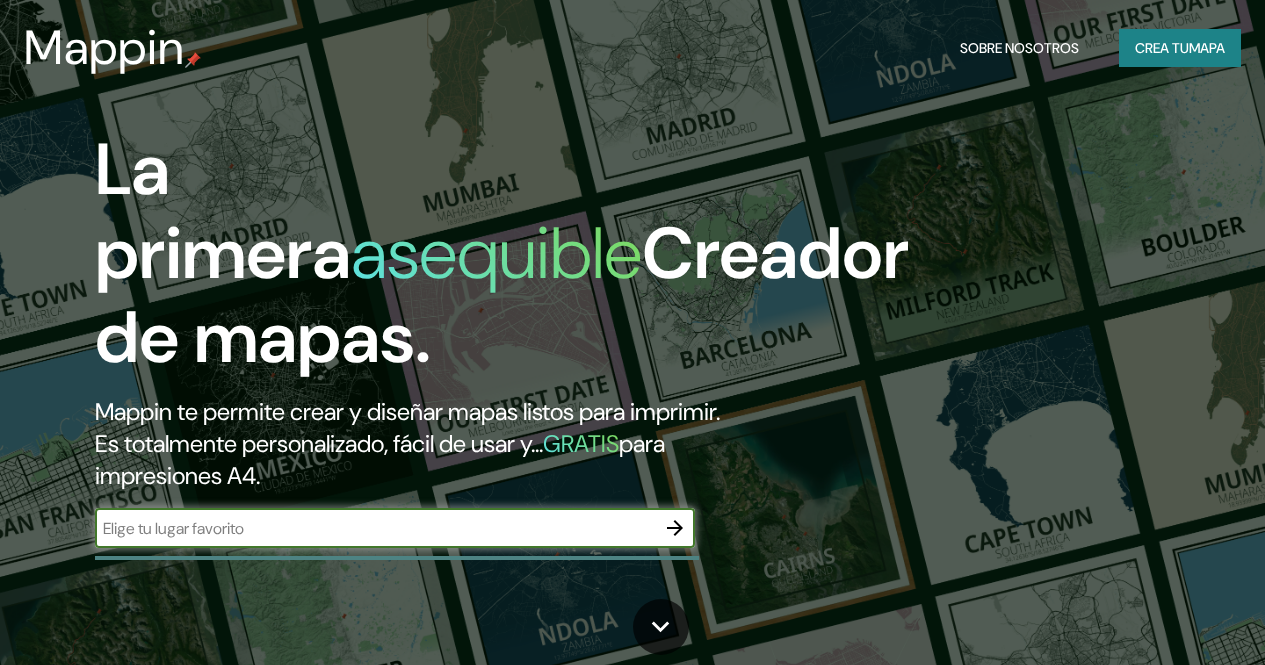 click 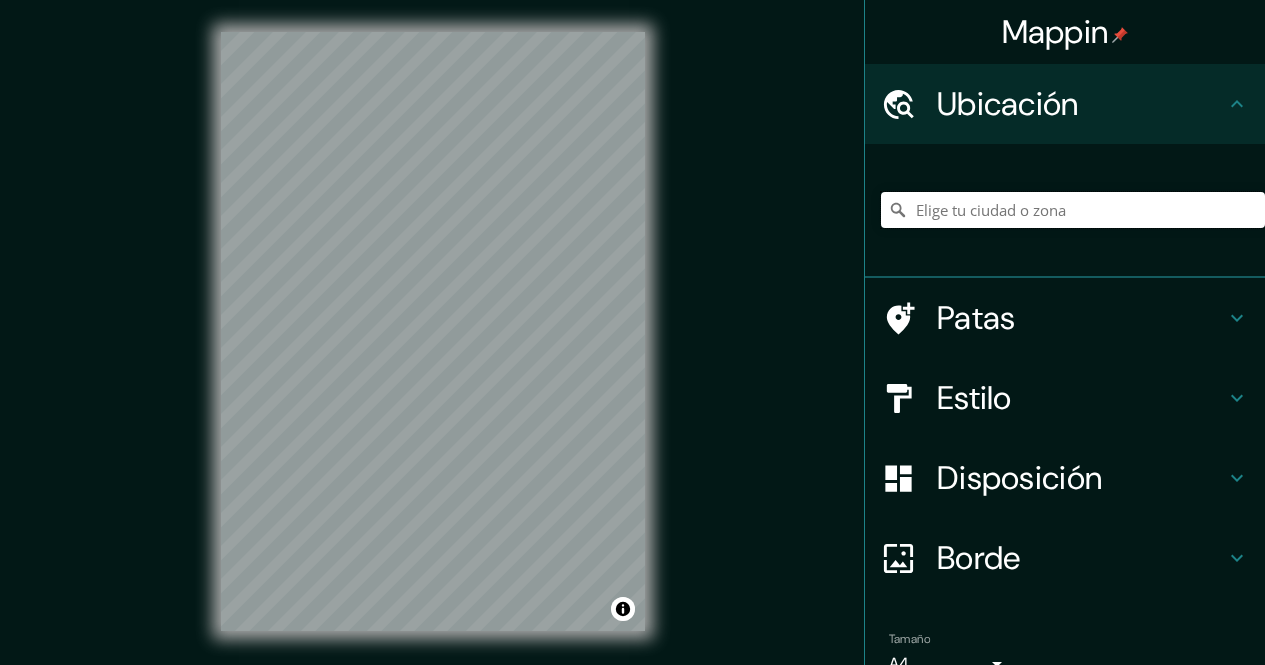 click at bounding box center (1073, 210) 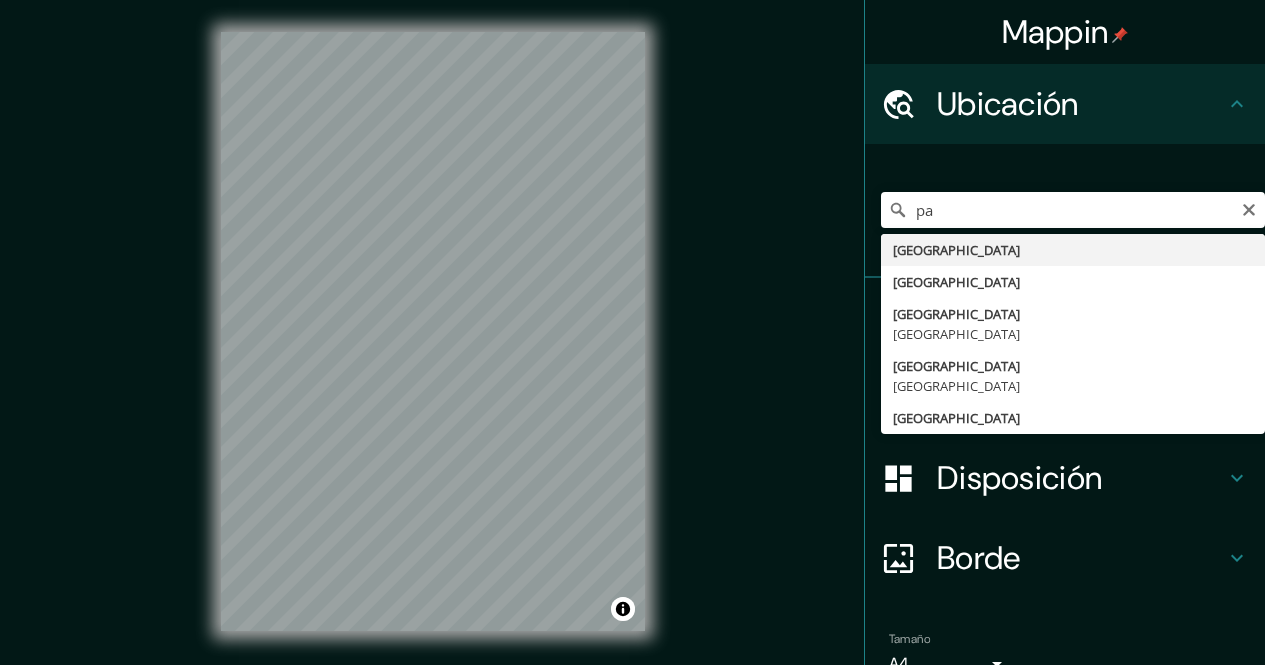 type on "[GEOGRAPHIC_DATA]" 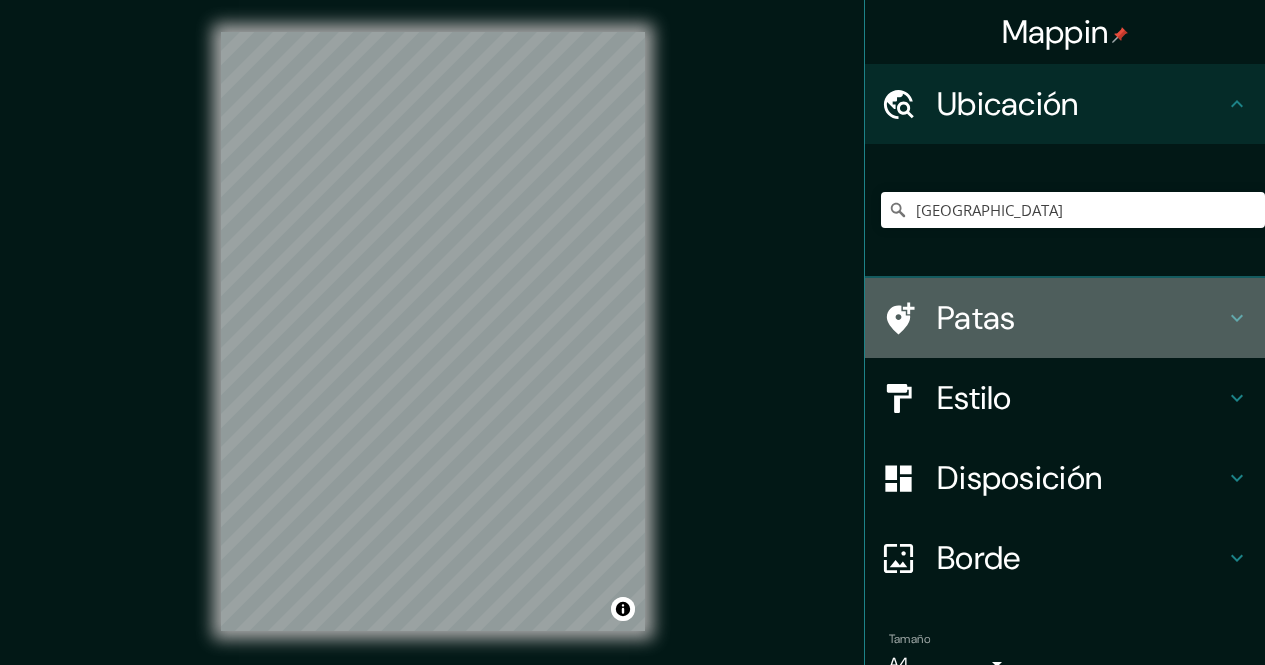 click 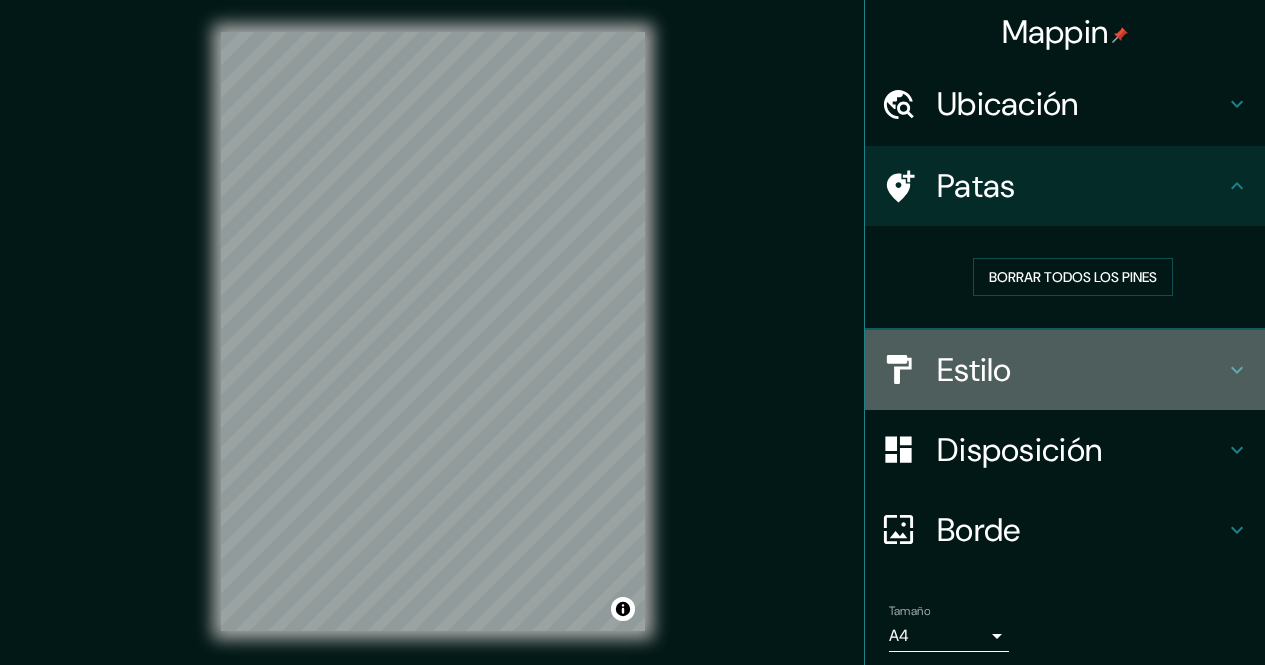 click 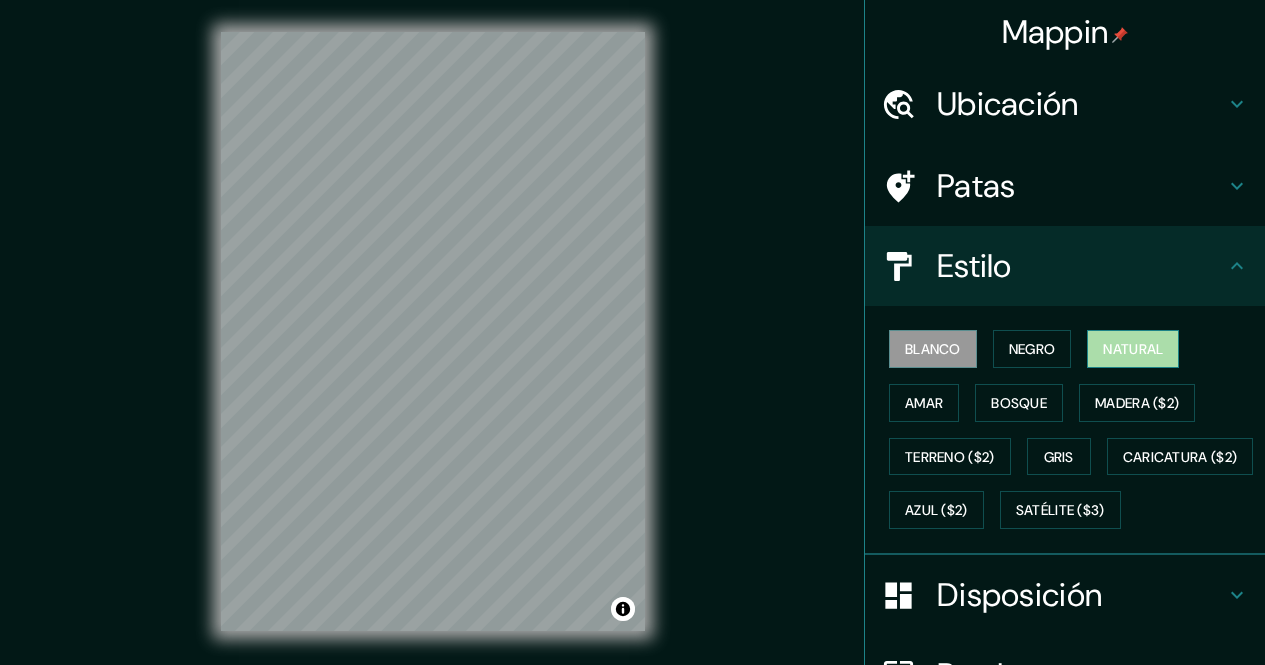 click on "Natural" at bounding box center [1133, 349] 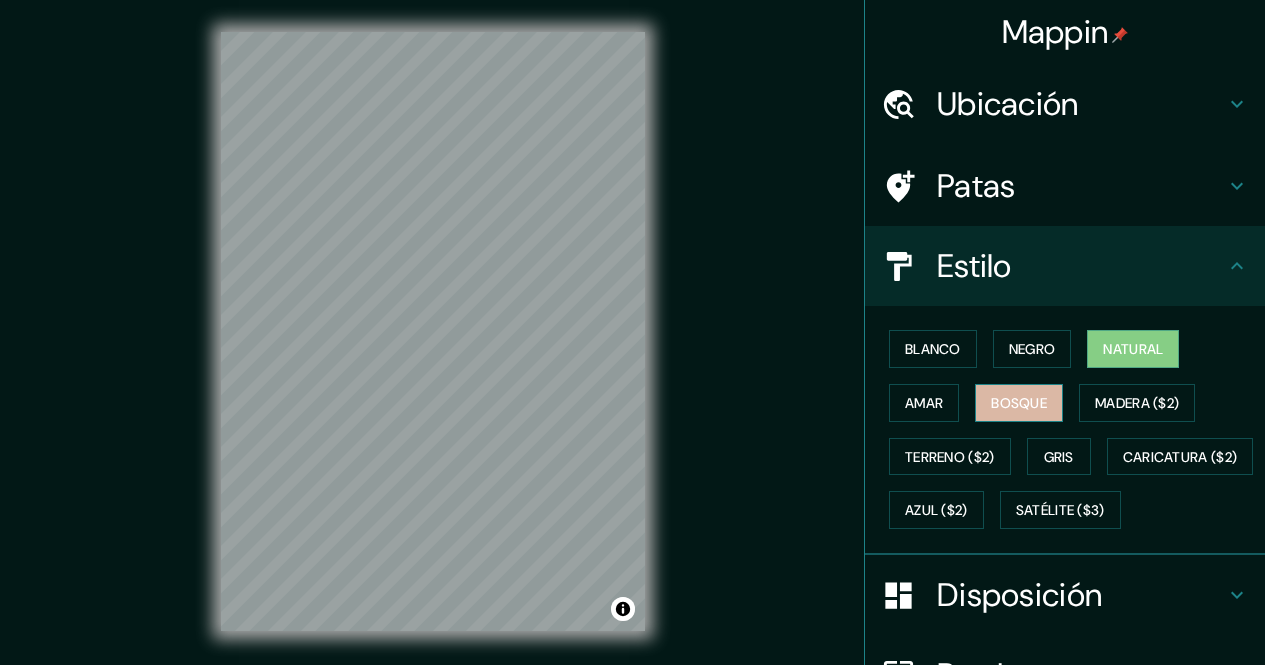 click on "Bosque" at bounding box center (1019, 403) 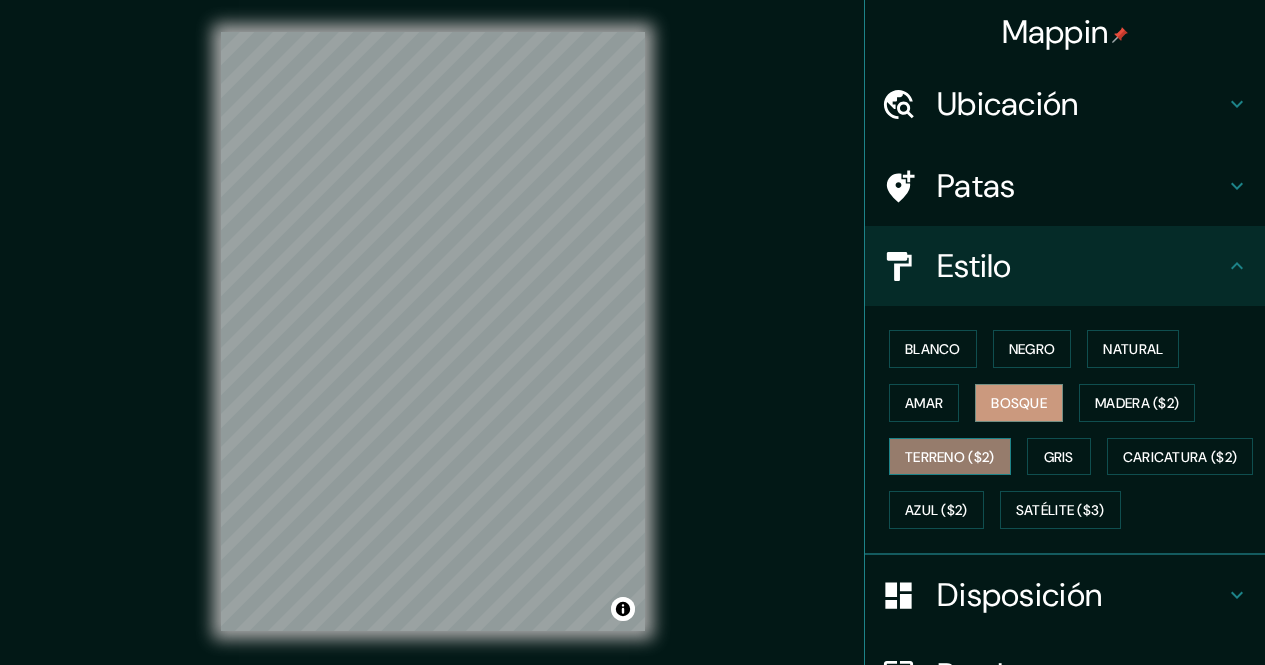 click on "Terreno ($2)" at bounding box center [950, 457] 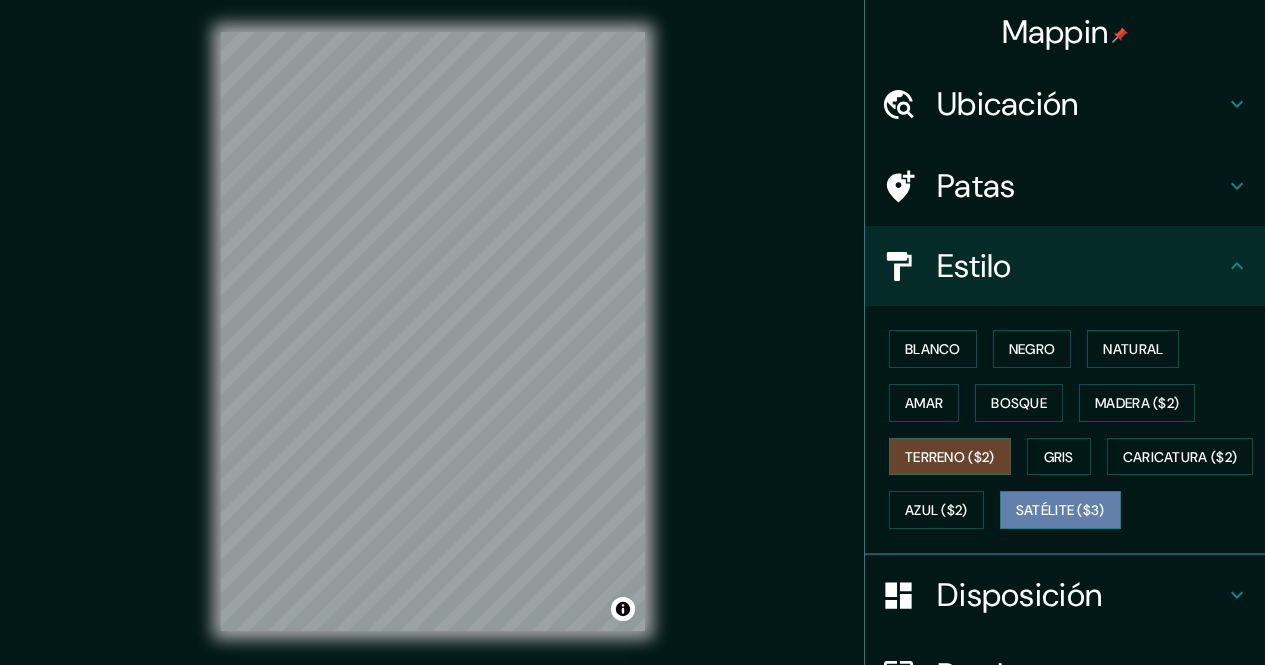 click on "Satélite ($3)" at bounding box center [1060, 510] 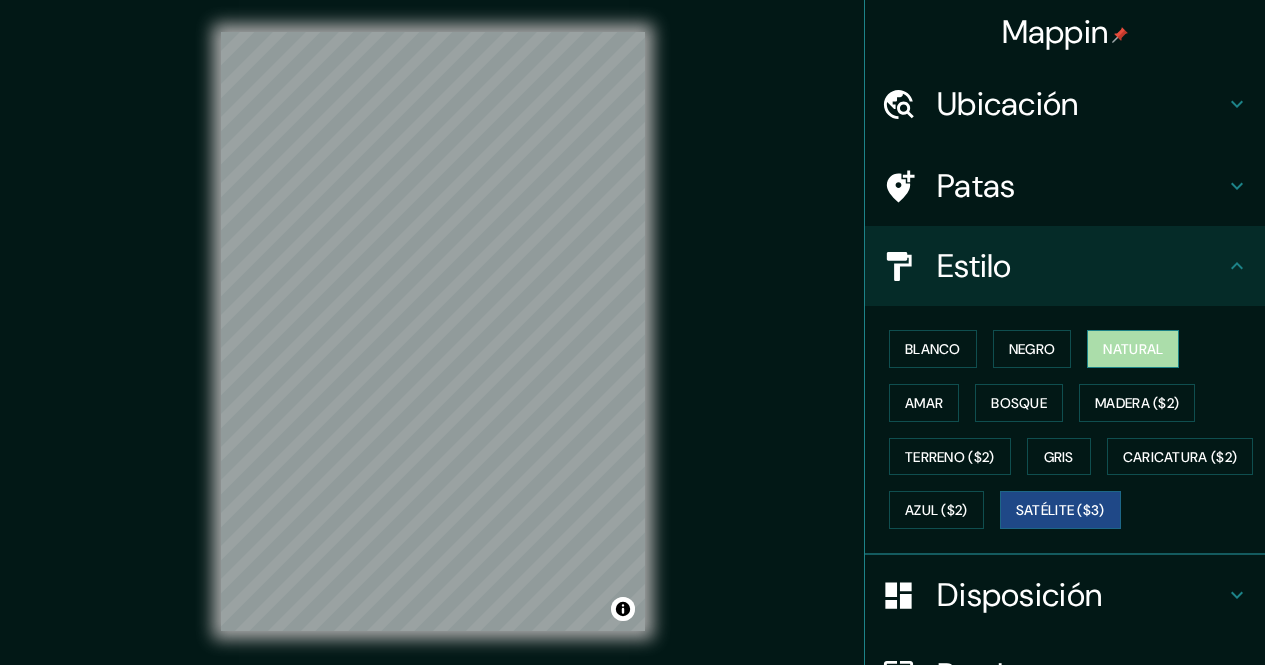 click on "Natural" at bounding box center (1133, 349) 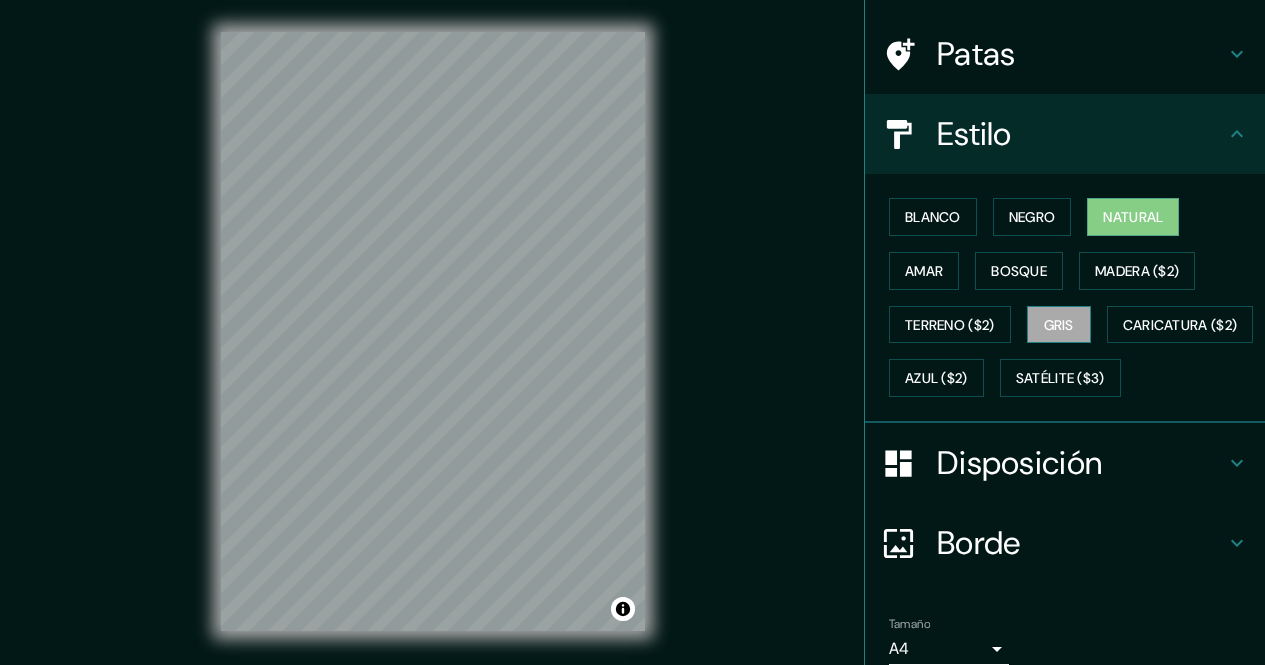 scroll, scrollTop: 146, scrollLeft: 0, axis: vertical 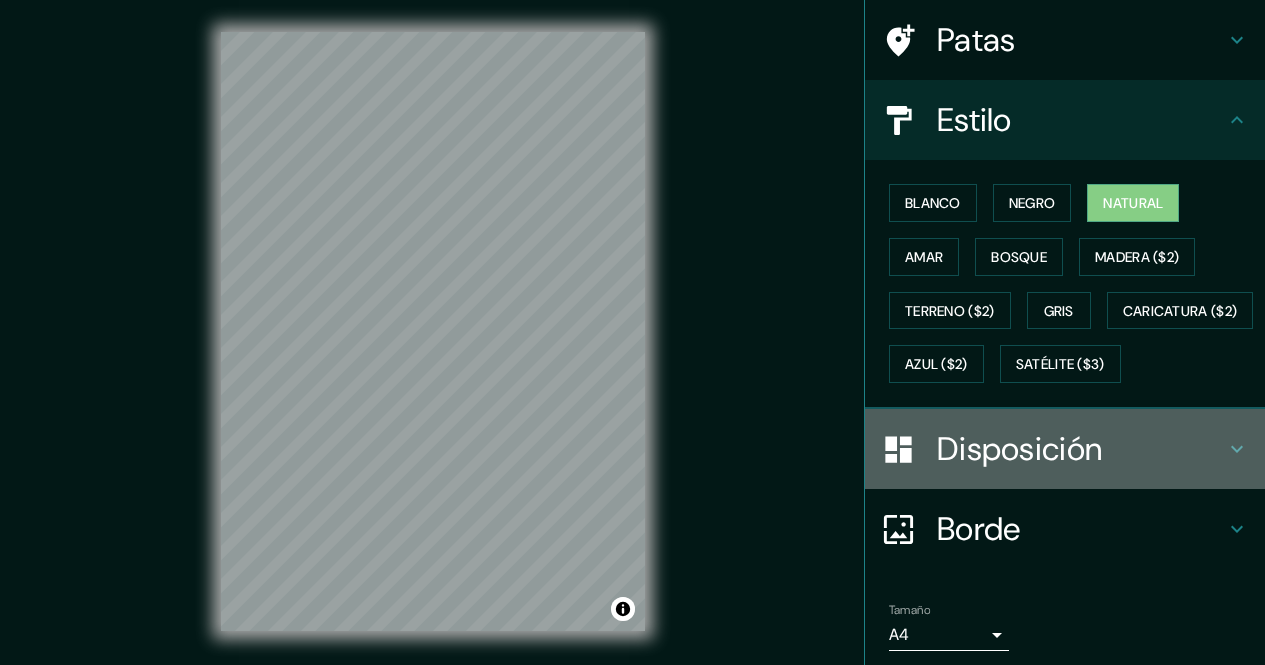 click on "Disposición" at bounding box center (1081, 449) 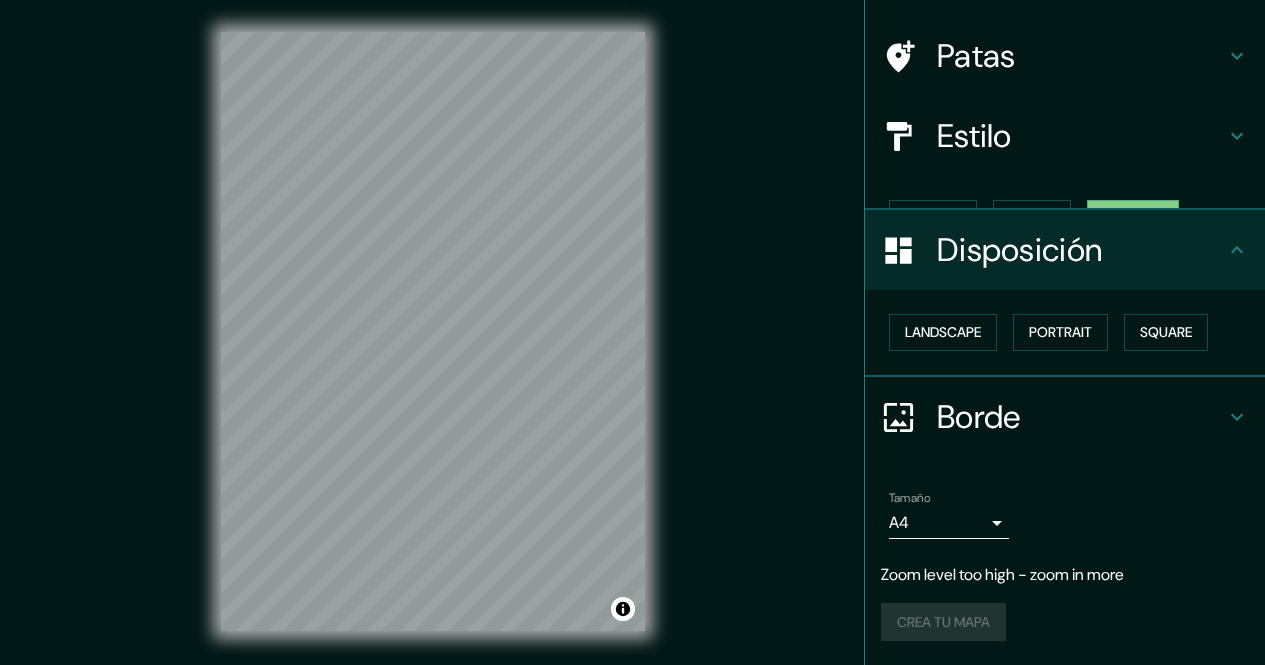 scroll, scrollTop: 96, scrollLeft: 0, axis: vertical 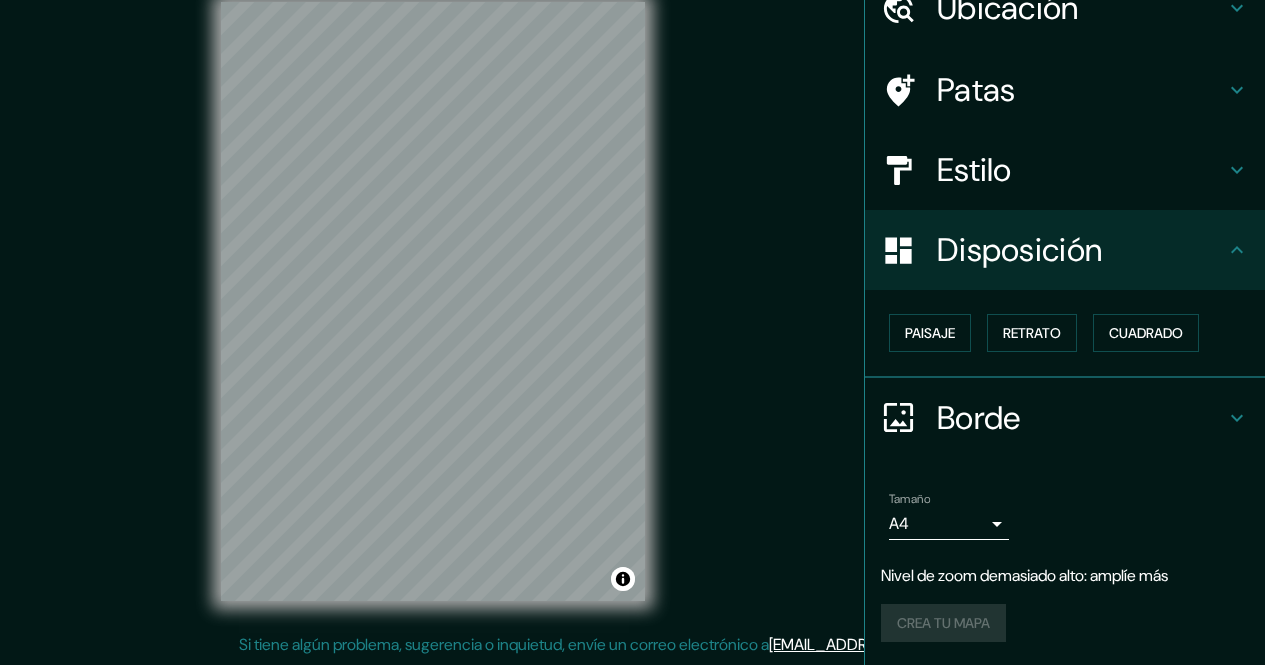 click on "Borde" at bounding box center (1065, 418) 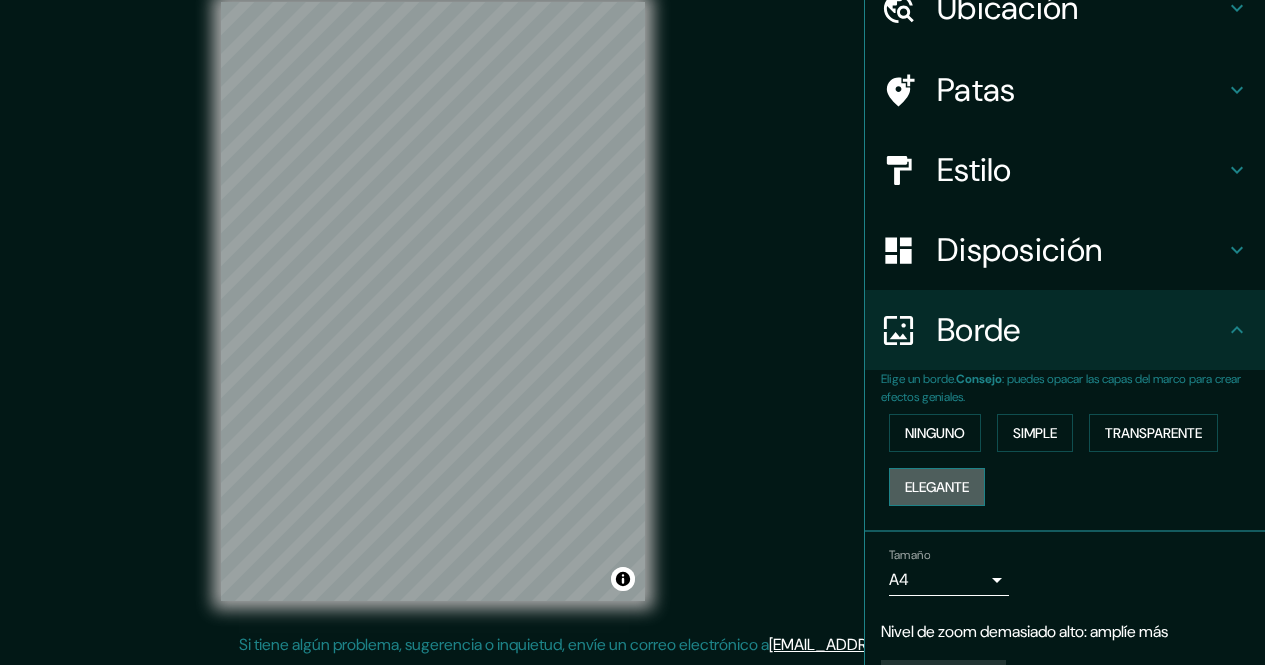 click on "Elegante" at bounding box center [937, 487] 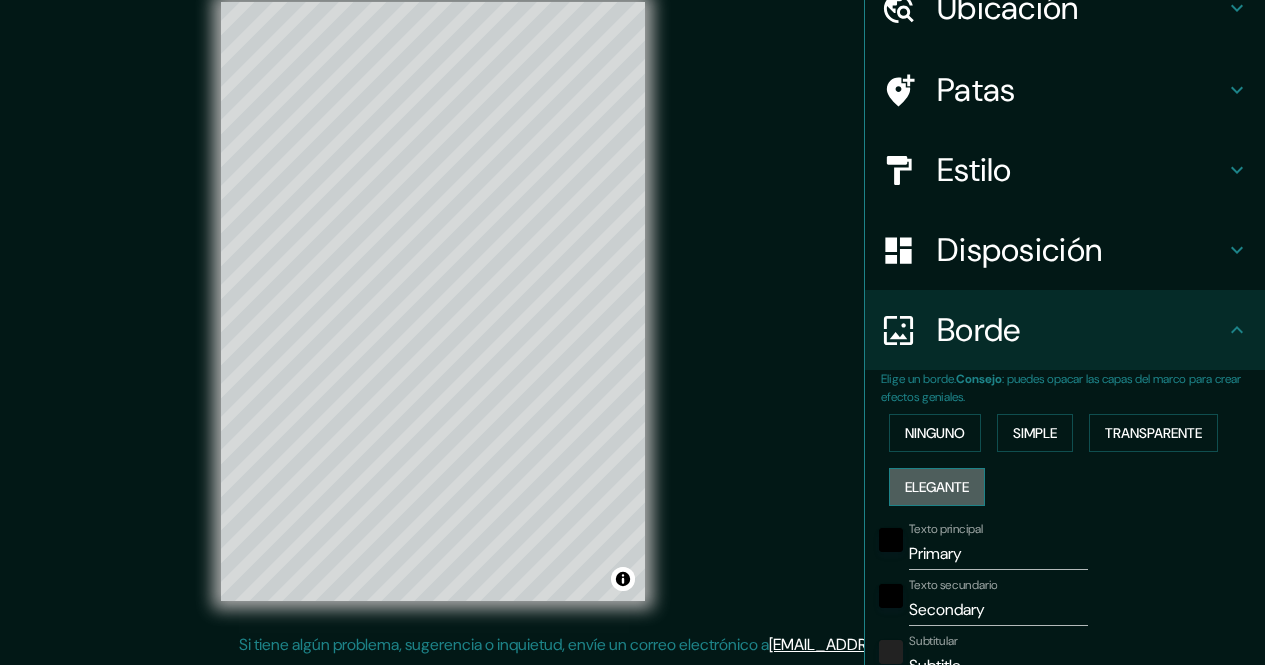 click on "Elegante" at bounding box center [937, 487] 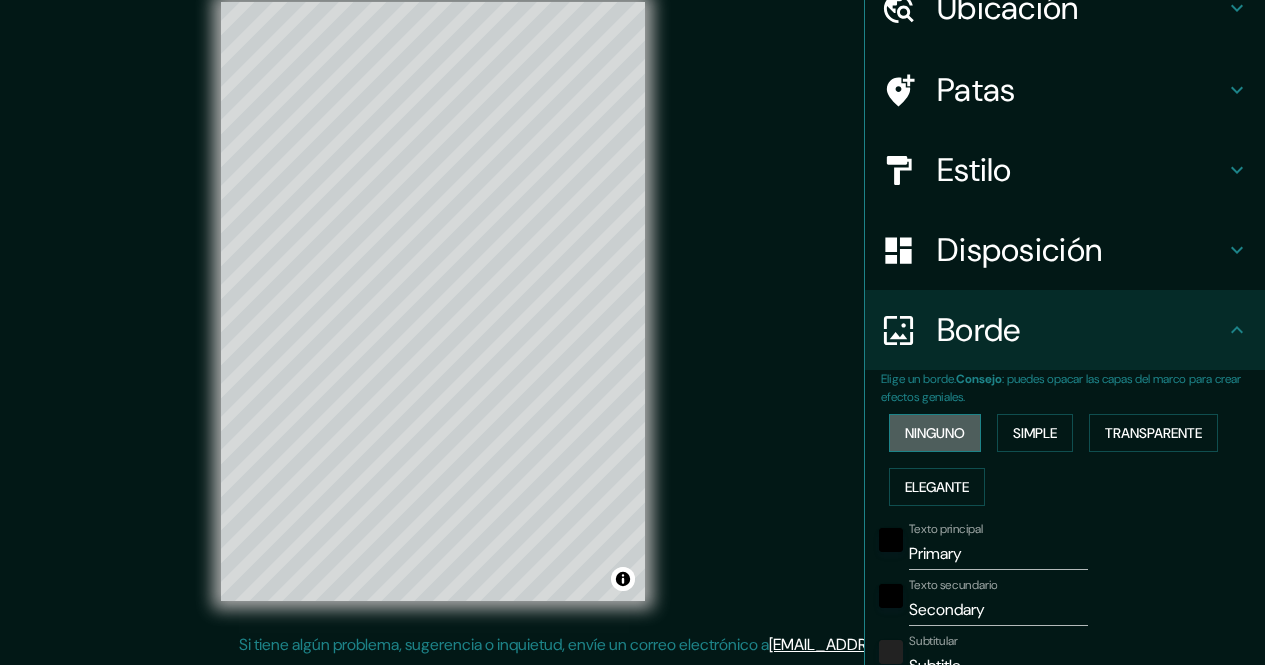click on "Ninguno" at bounding box center [935, 433] 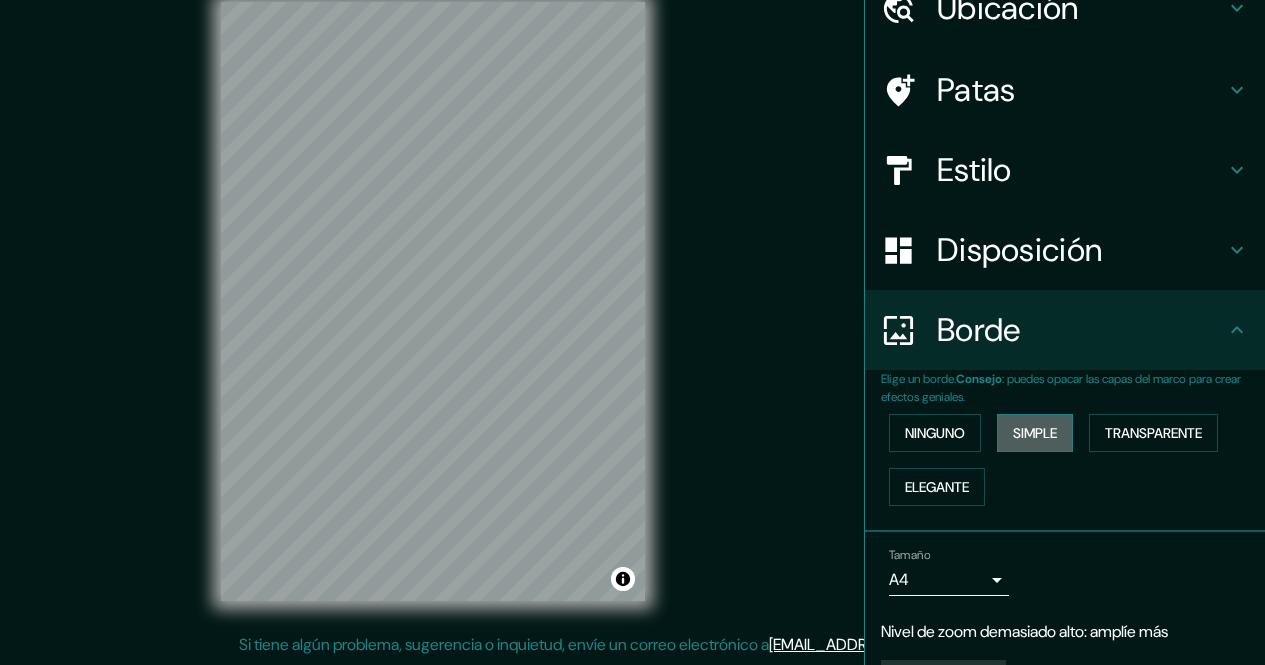 click on "Simple" at bounding box center (1035, 433) 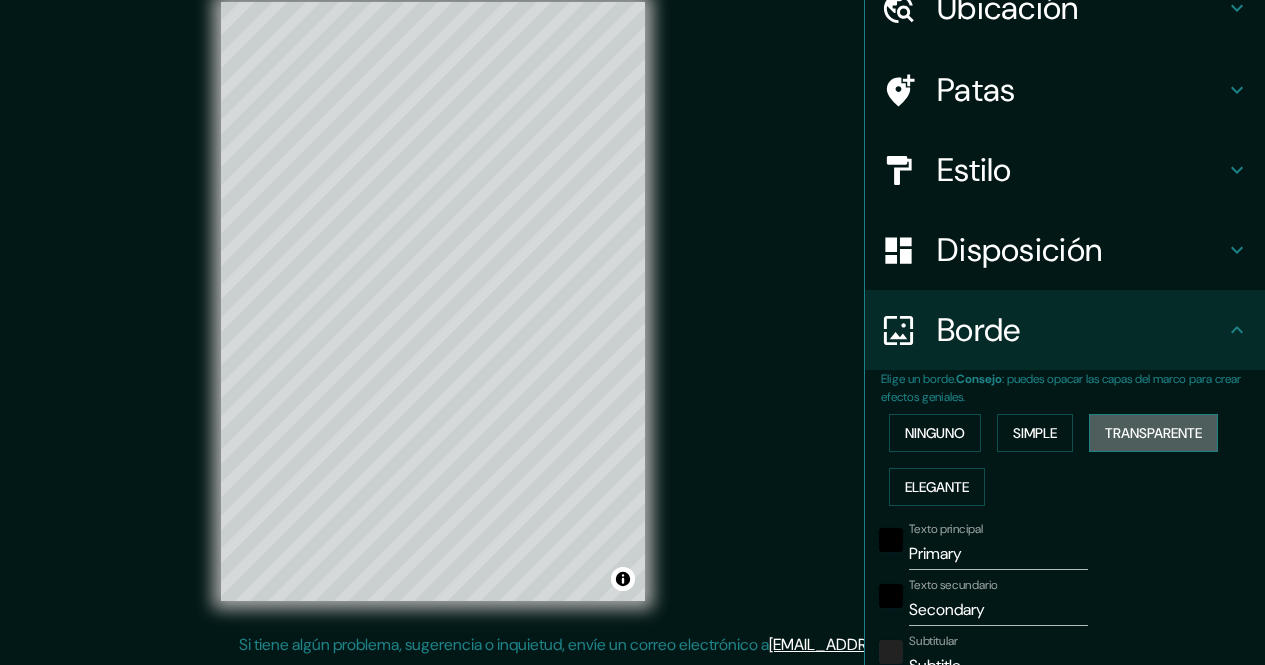 click on "Transparente" at bounding box center [1153, 433] 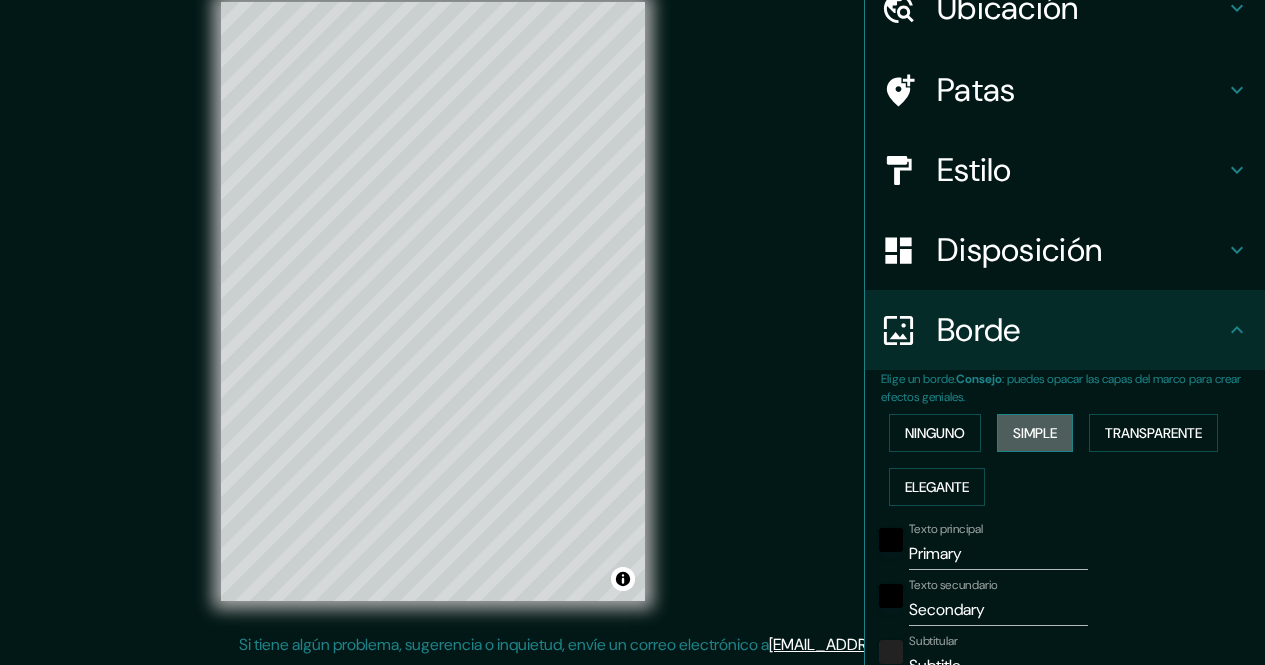 click on "Simple" at bounding box center (1035, 433) 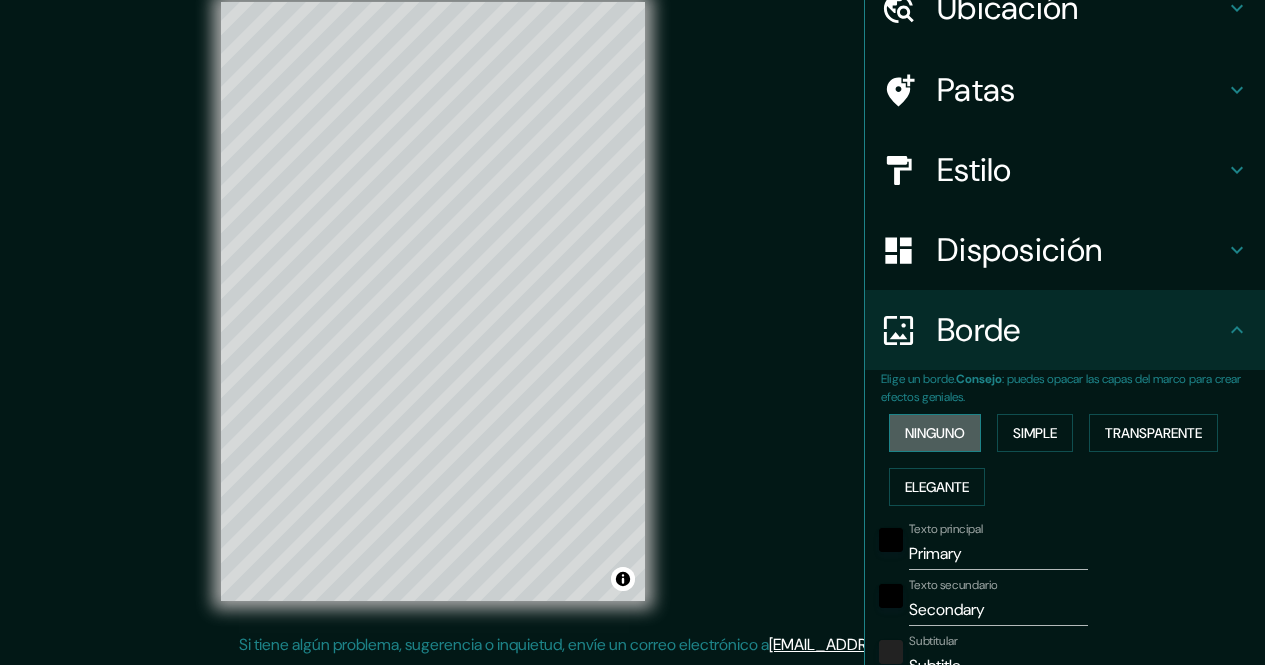 click on "Ninguno" at bounding box center (935, 433) 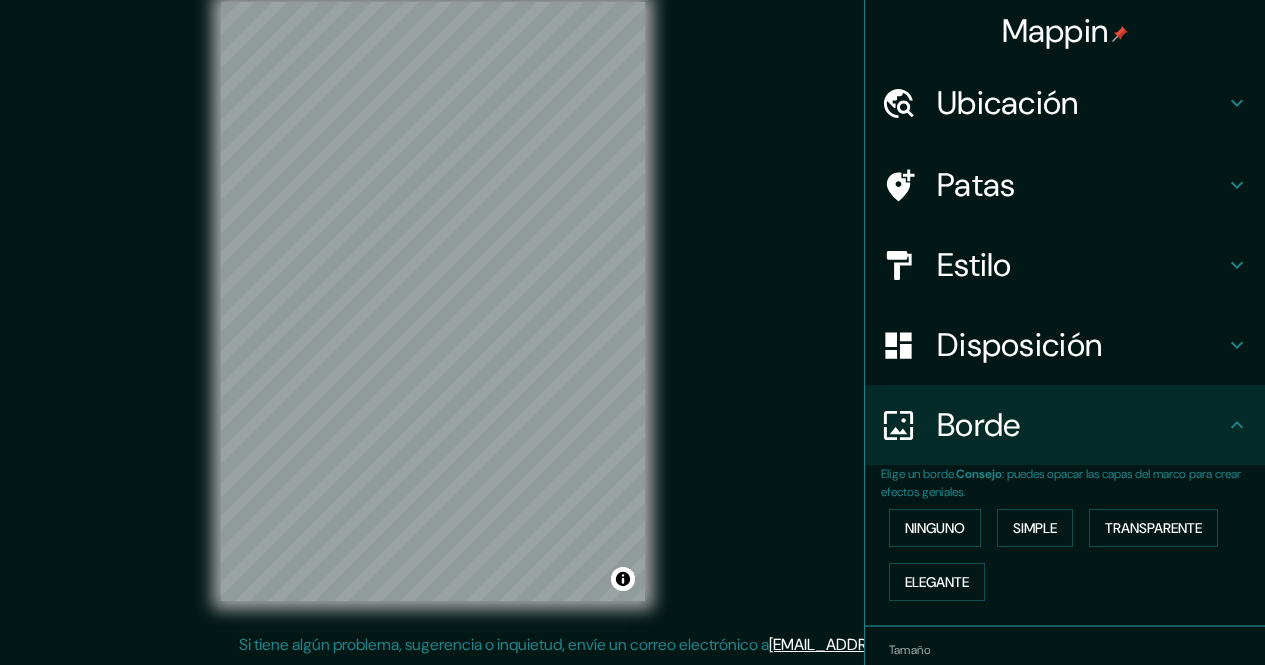 scroll, scrollTop: 0, scrollLeft: 0, axis: both 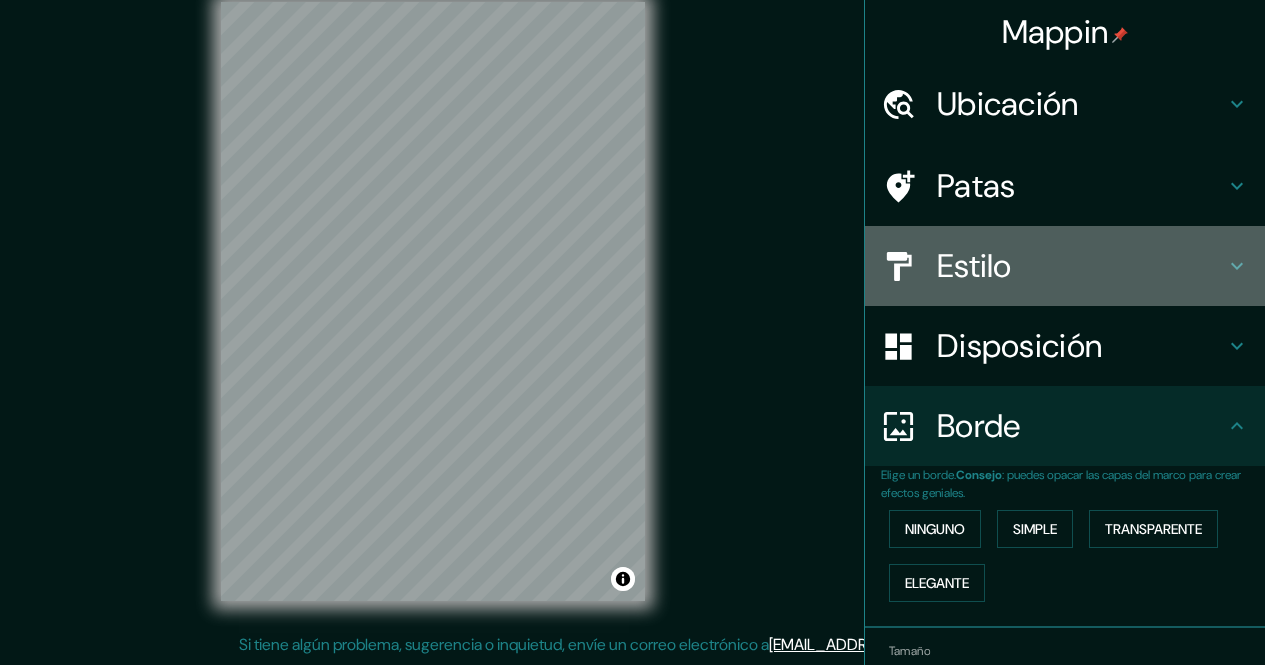 click 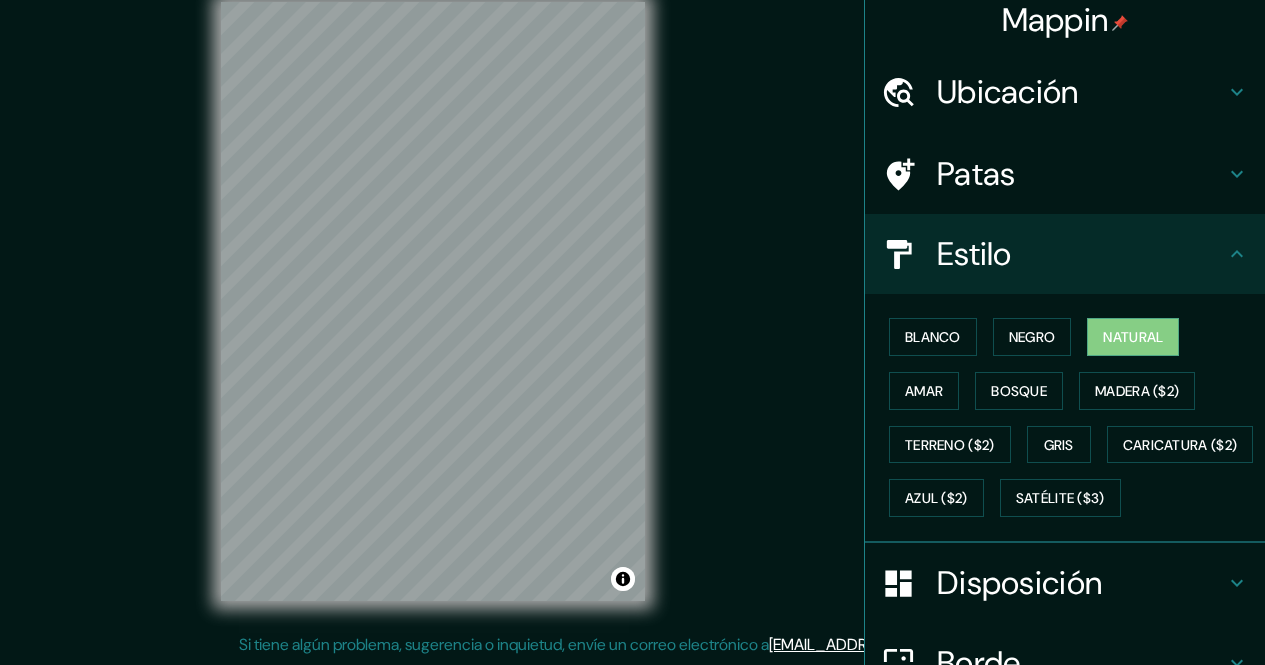 scroll, scrollTop: 13, scrollLeft: 0, axis: vertical 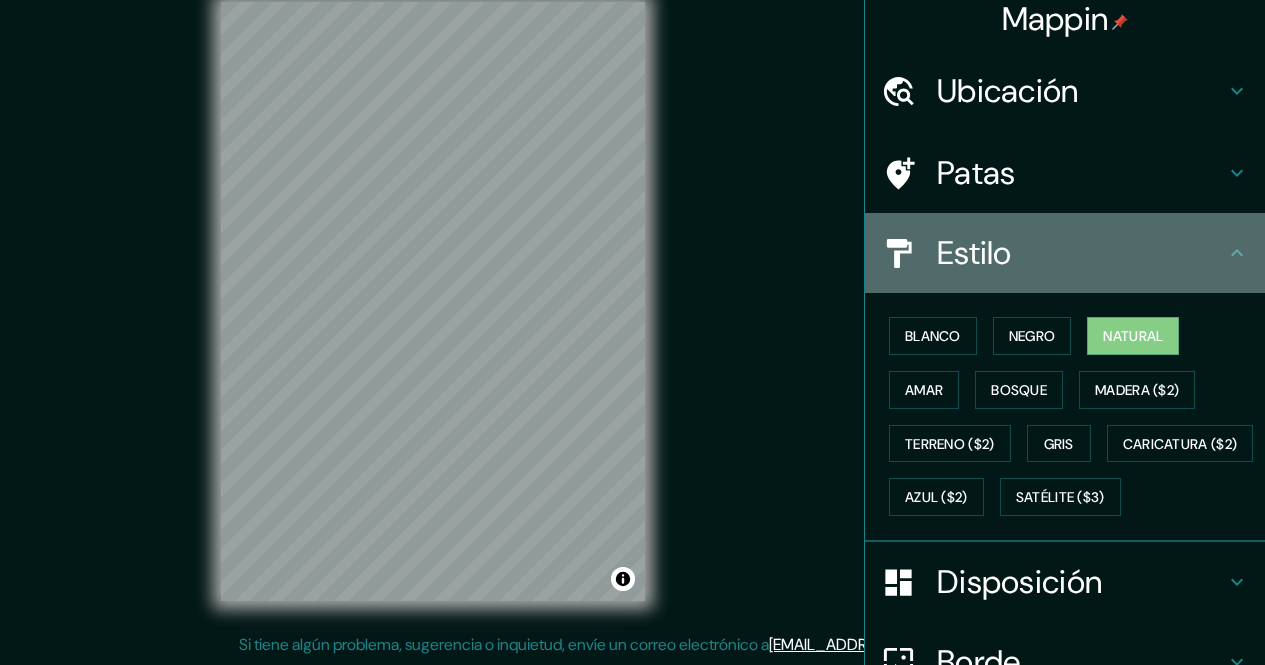 click 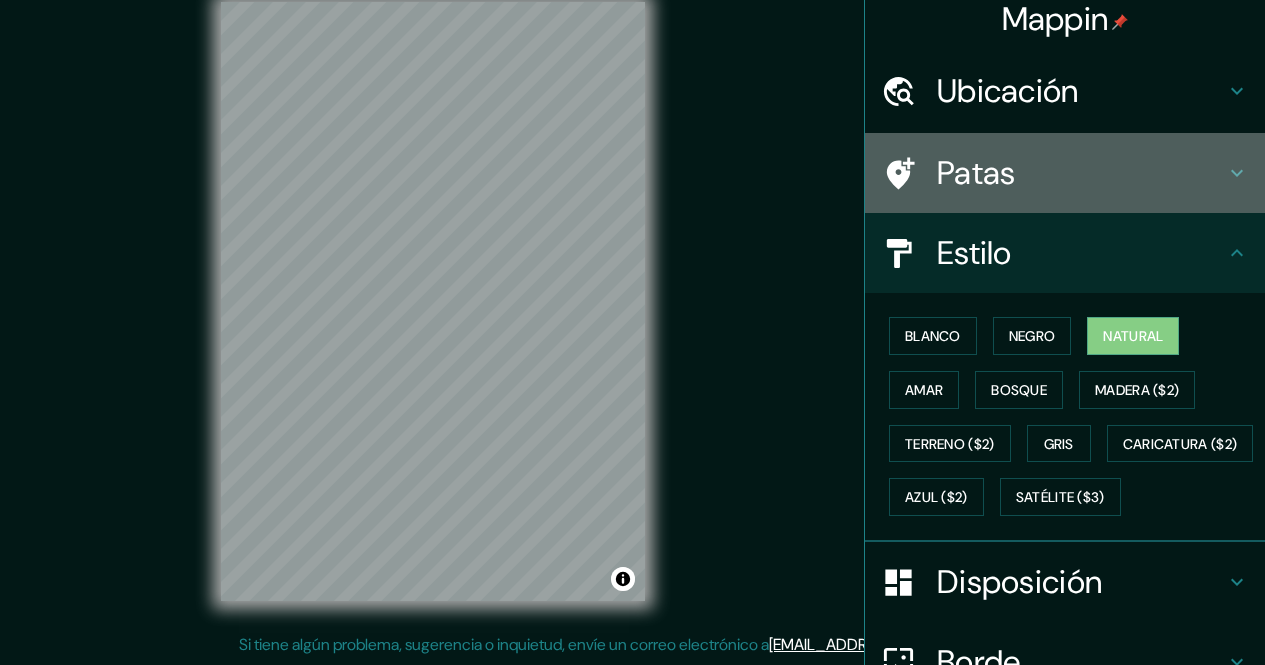 click 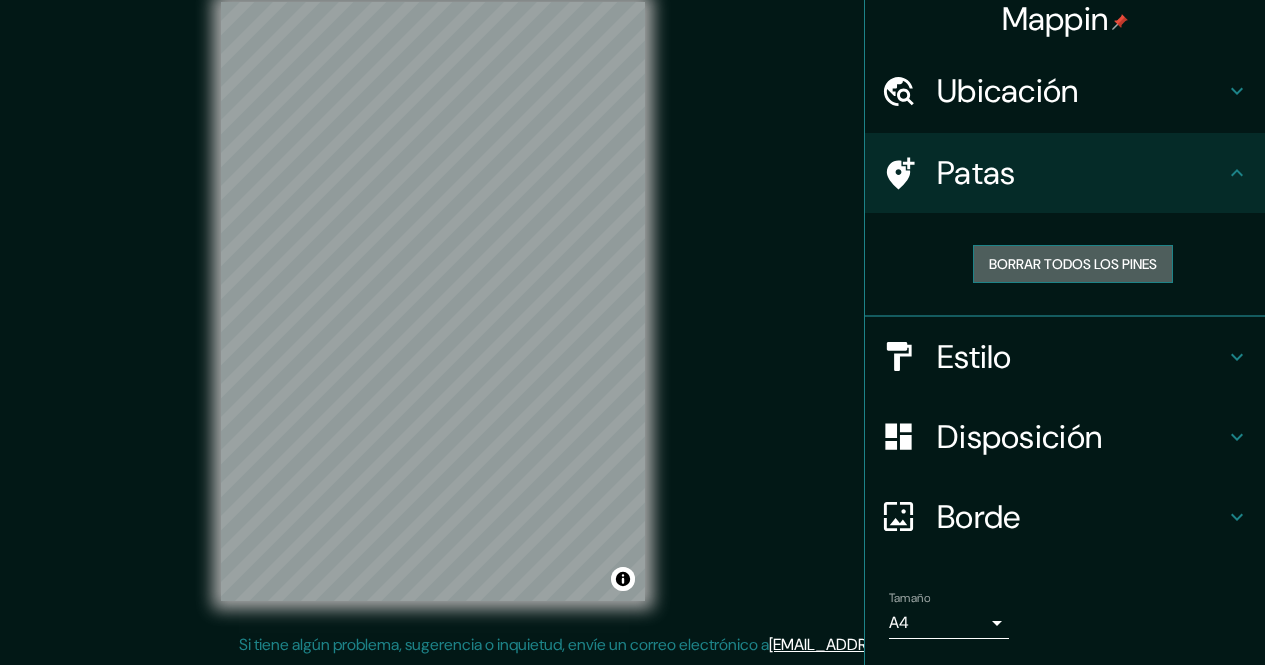 click on "Borrar todos los pines" at bounding box center (1073, 264) 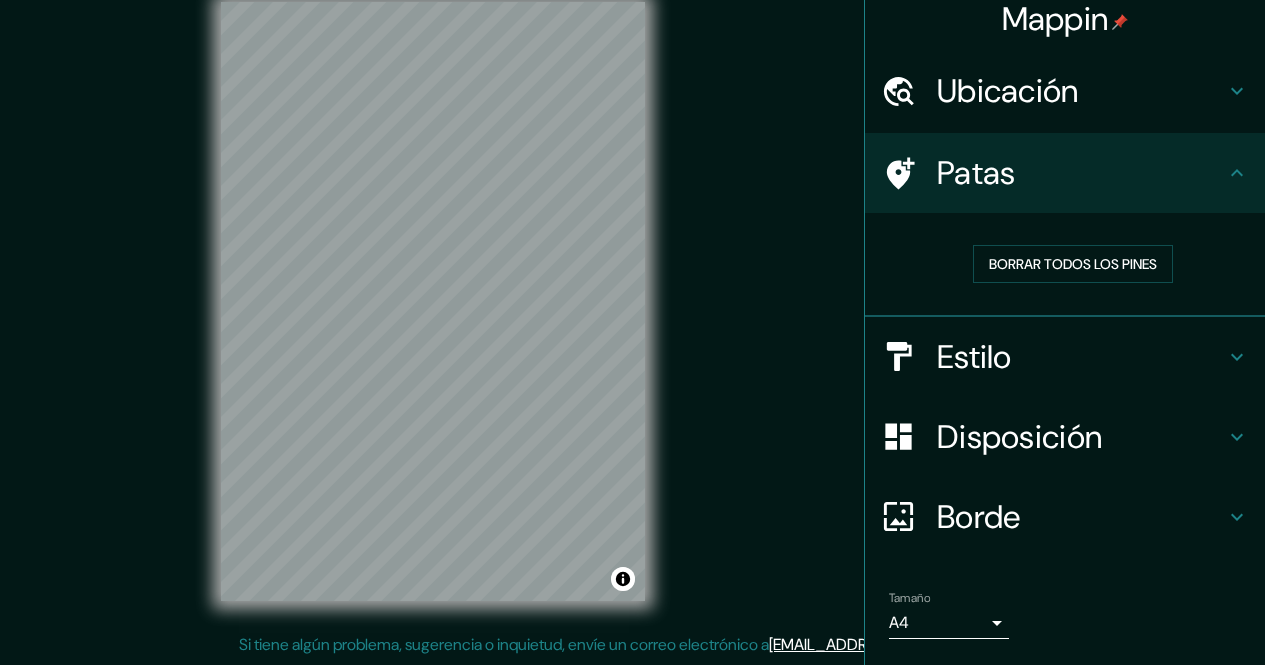click on "Borrar todos los pines" at bounding box center [1073, 264] 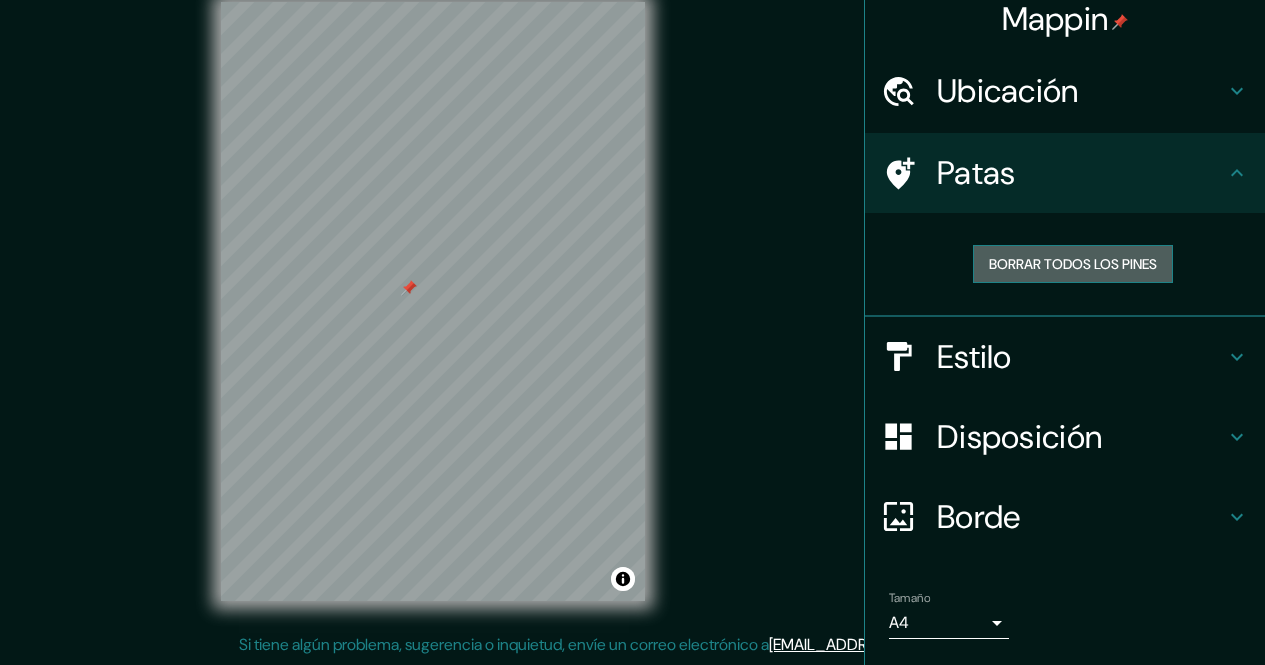 click on "Borrar todos los pines" at bounding box center (1073, 264) 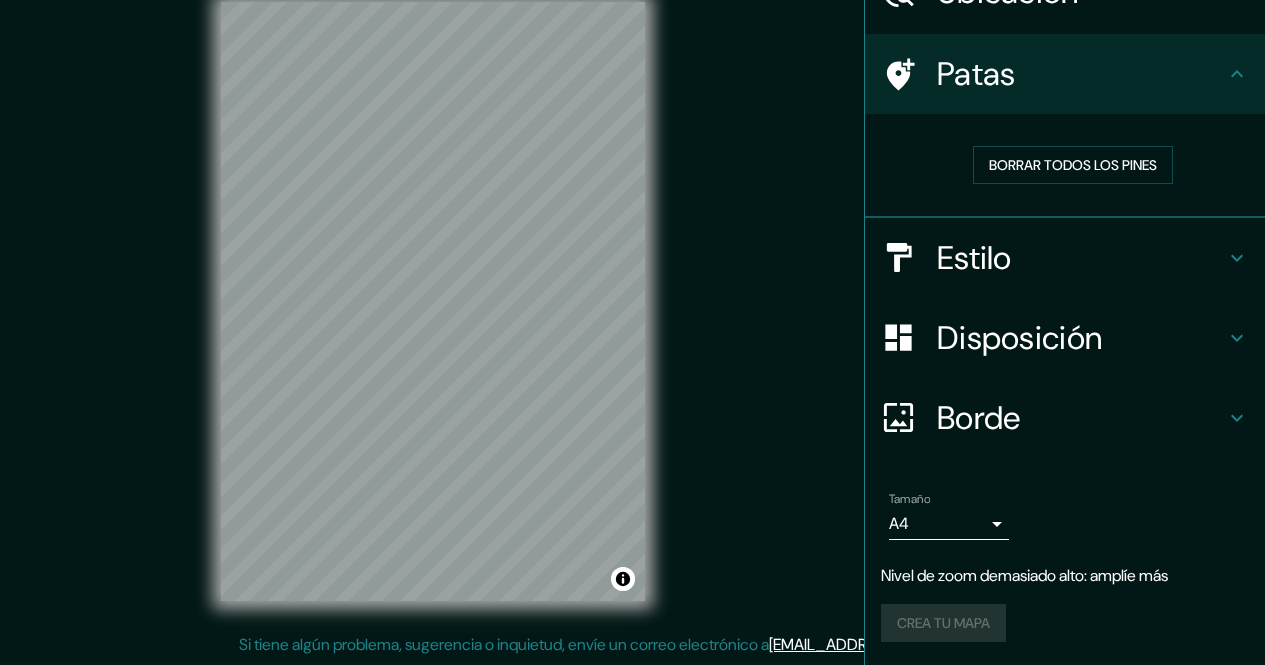 scroll, scrollTop: 0, scrollLeft: 0, axis: both 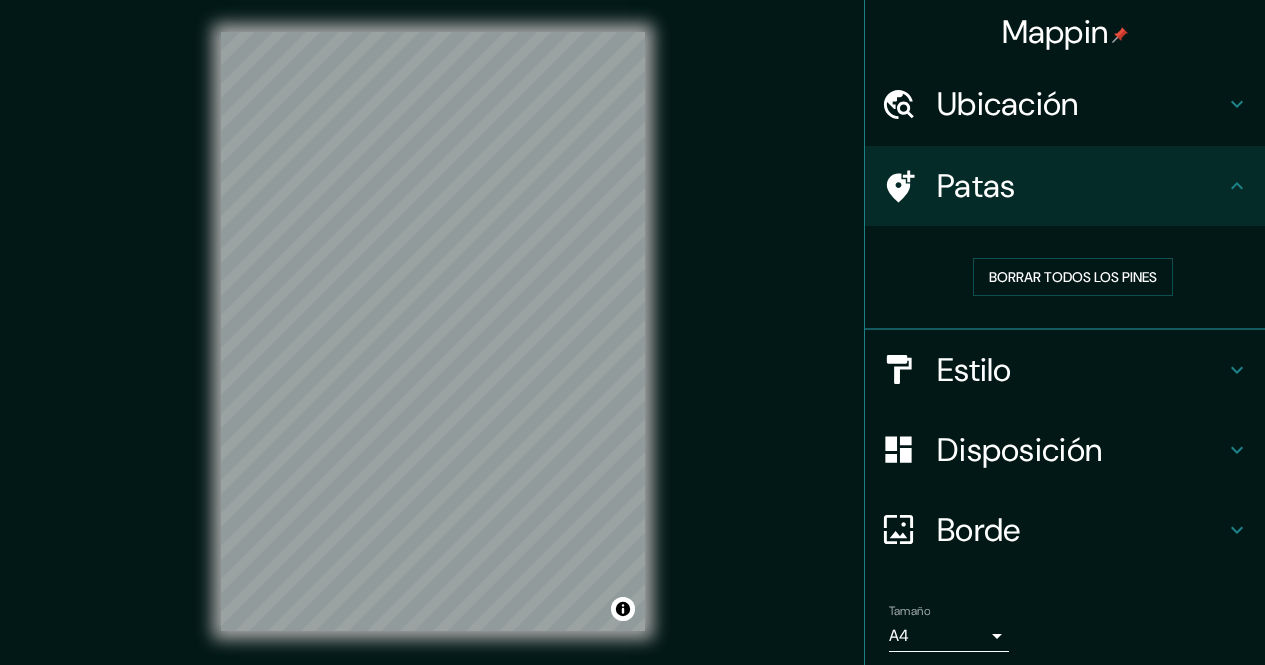 drag, startPoint x: 646, startPoint y: 235, endPoint x: 810, endPoint y: 444, distance: 265.66333 